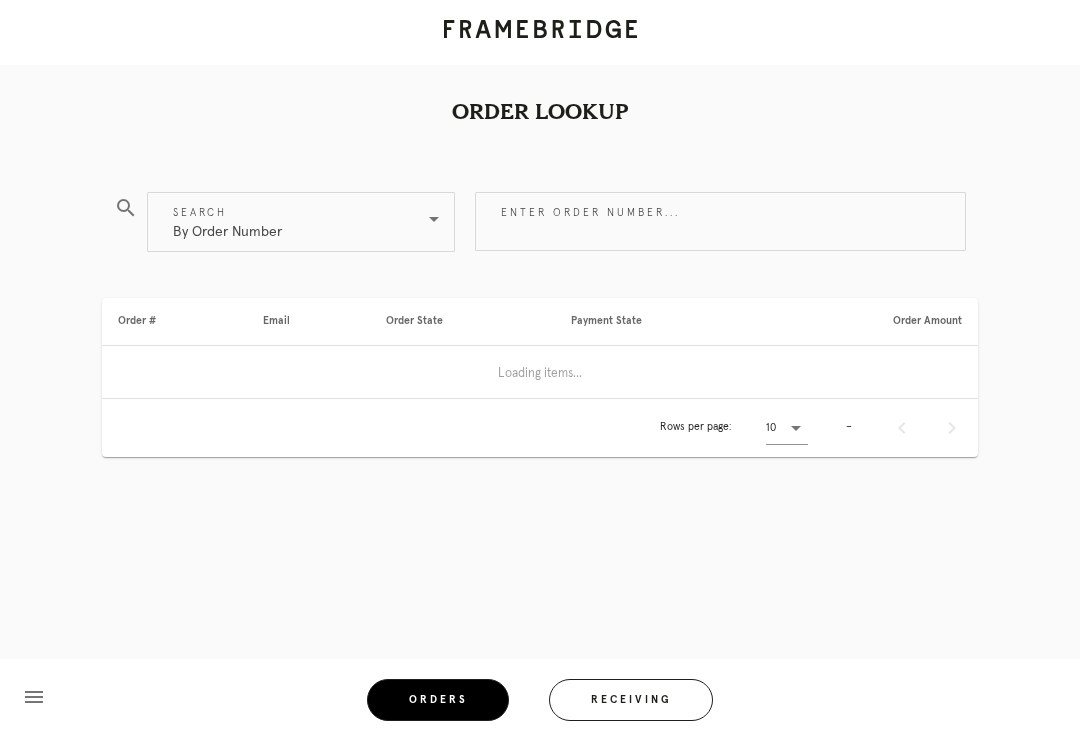 scroll, scrollTop: 0, scrollLeft: 0, axis: both 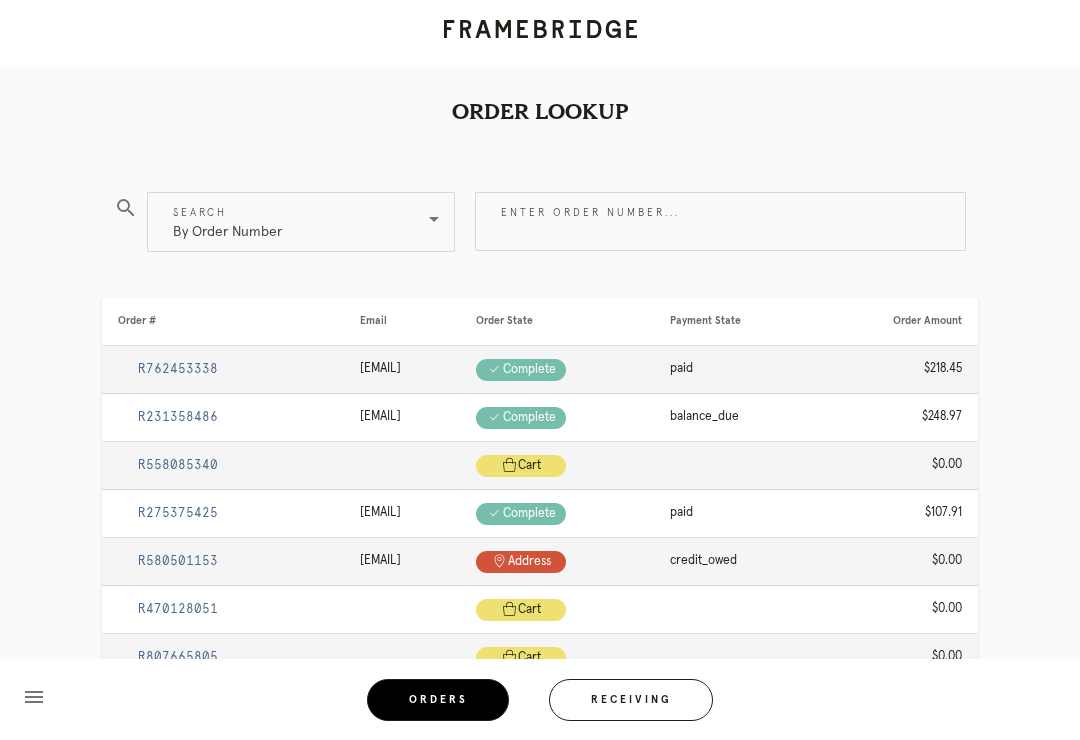 click on "Enter order number..." at bounding box center (720, 221) 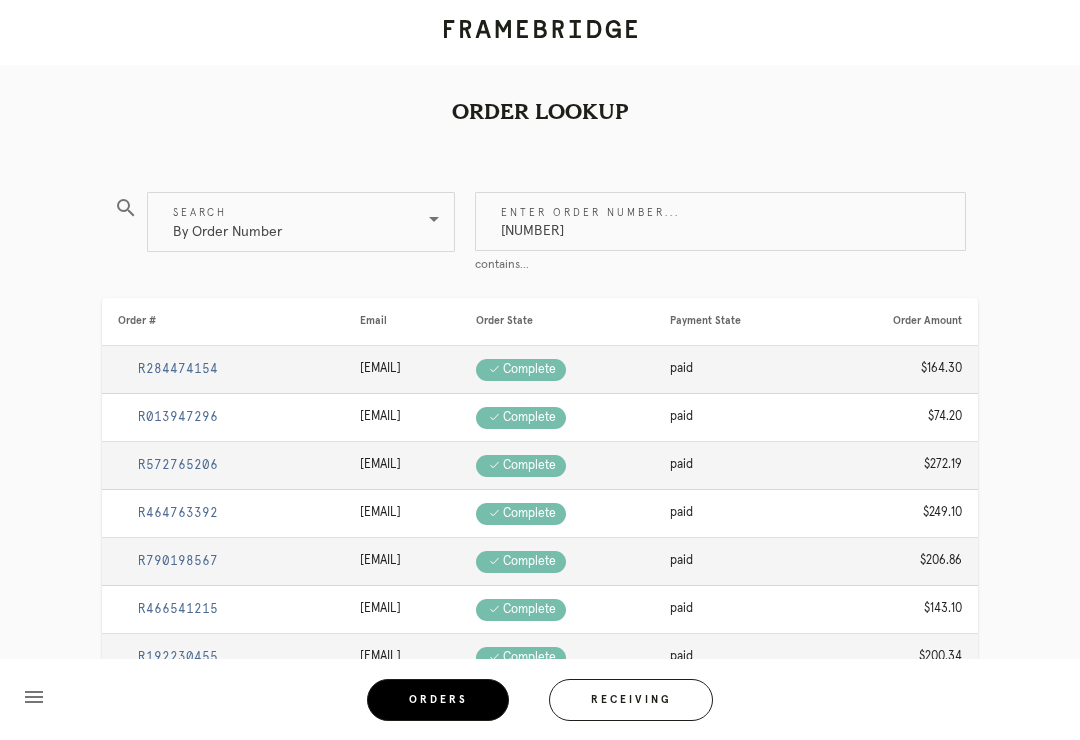type on "M761737671" 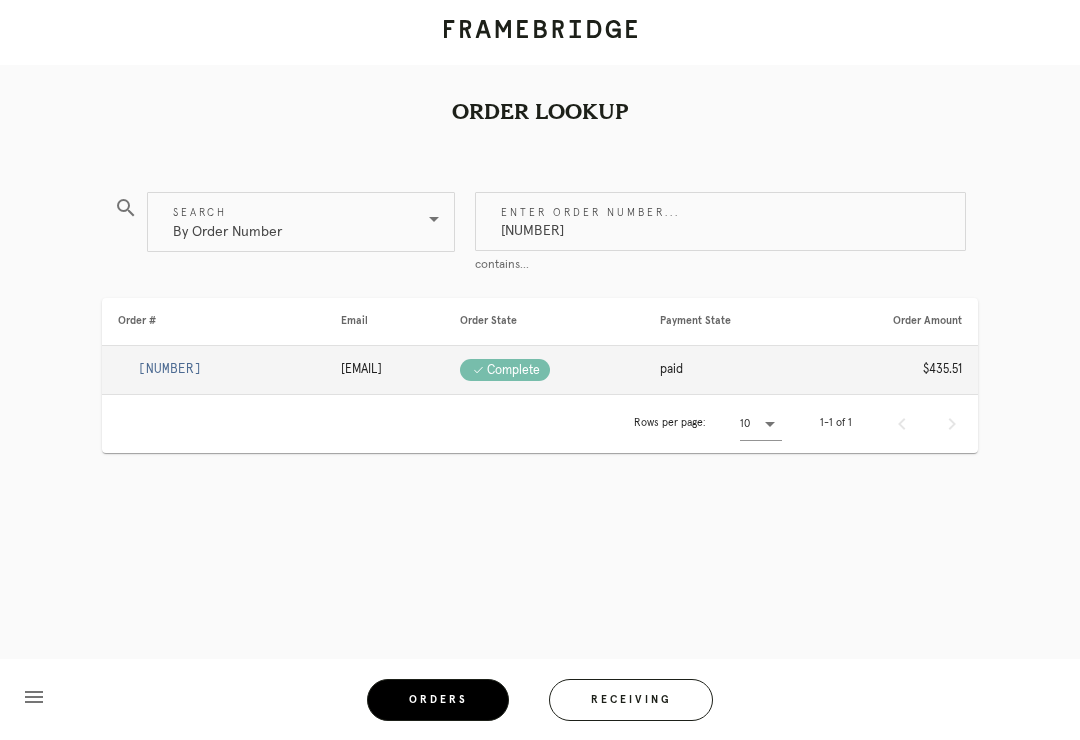click on "R040514991" at bounding box center [170, 369] 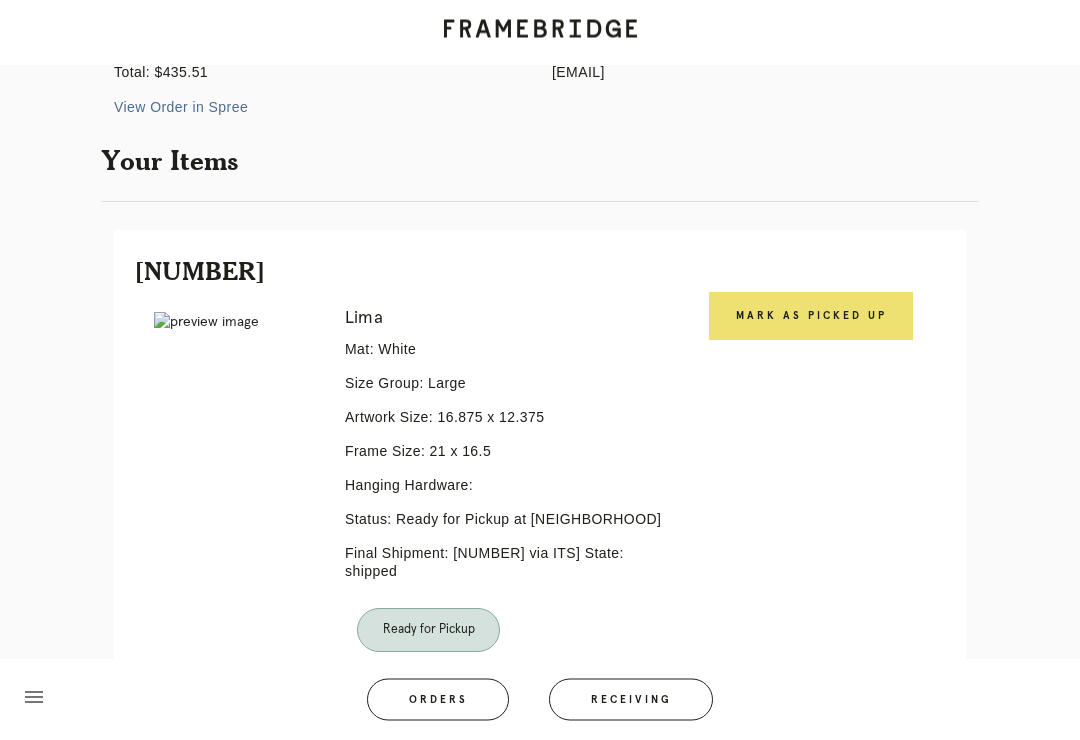 scroll, scrollTop: 298, scrollLeft: 0, axis: vertical 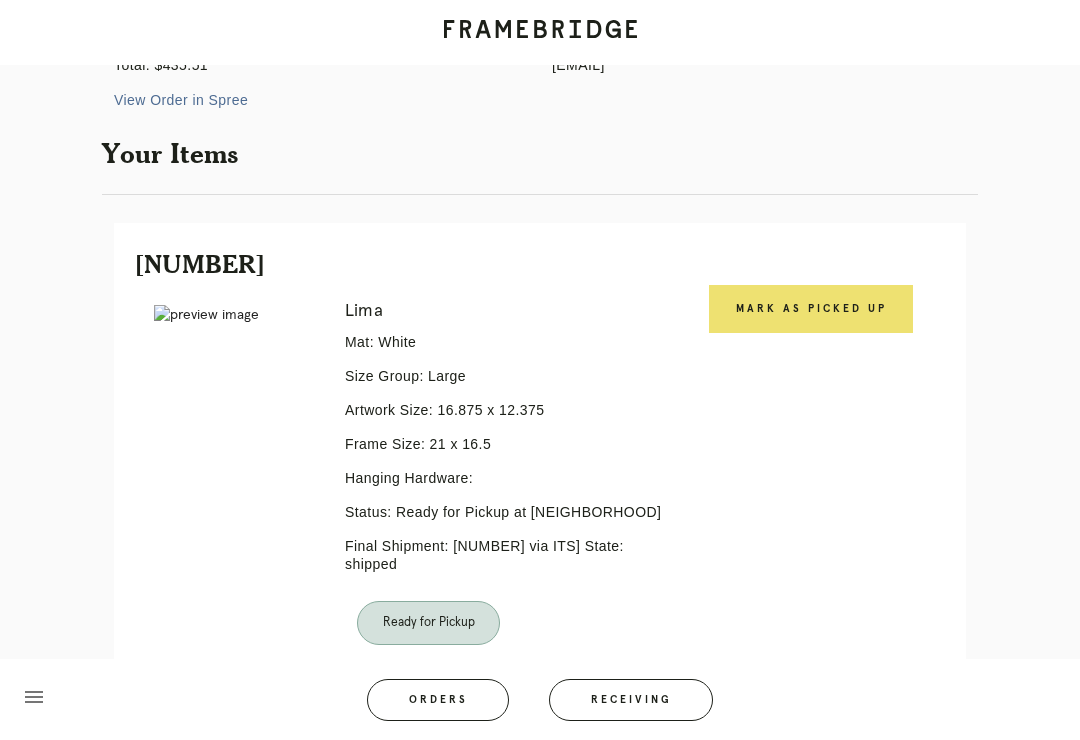 click on "Mark as Picked Up" at bounding box center (811, 309) 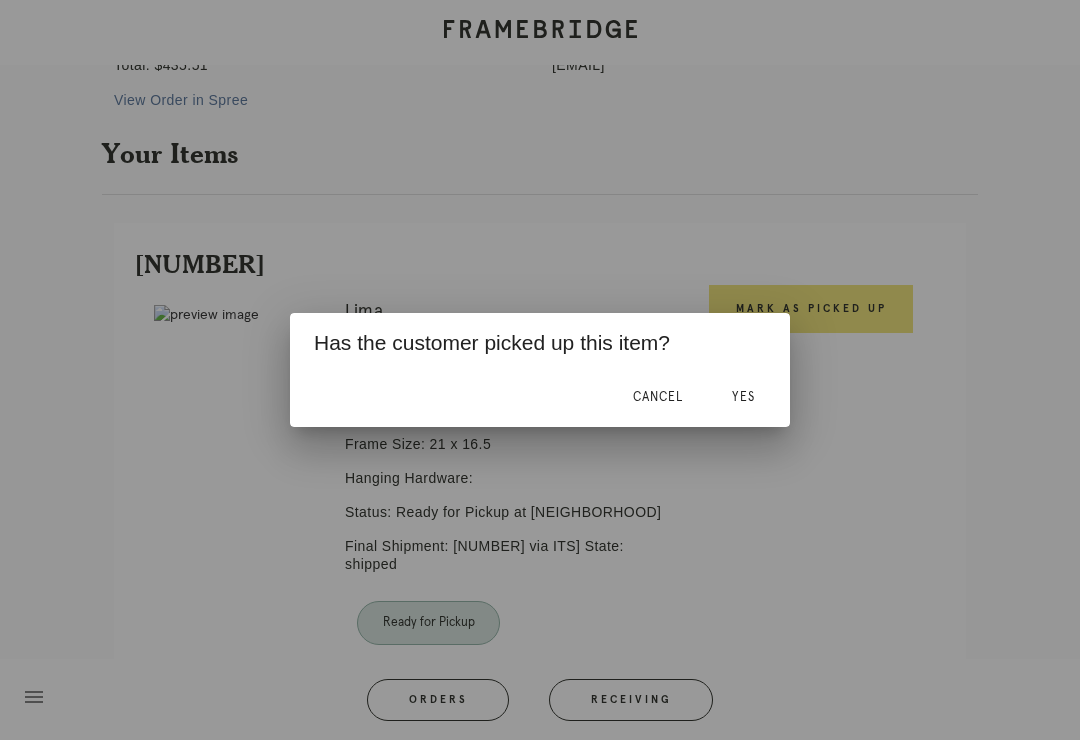 click on "Yes" at bounding box center (743, 397) 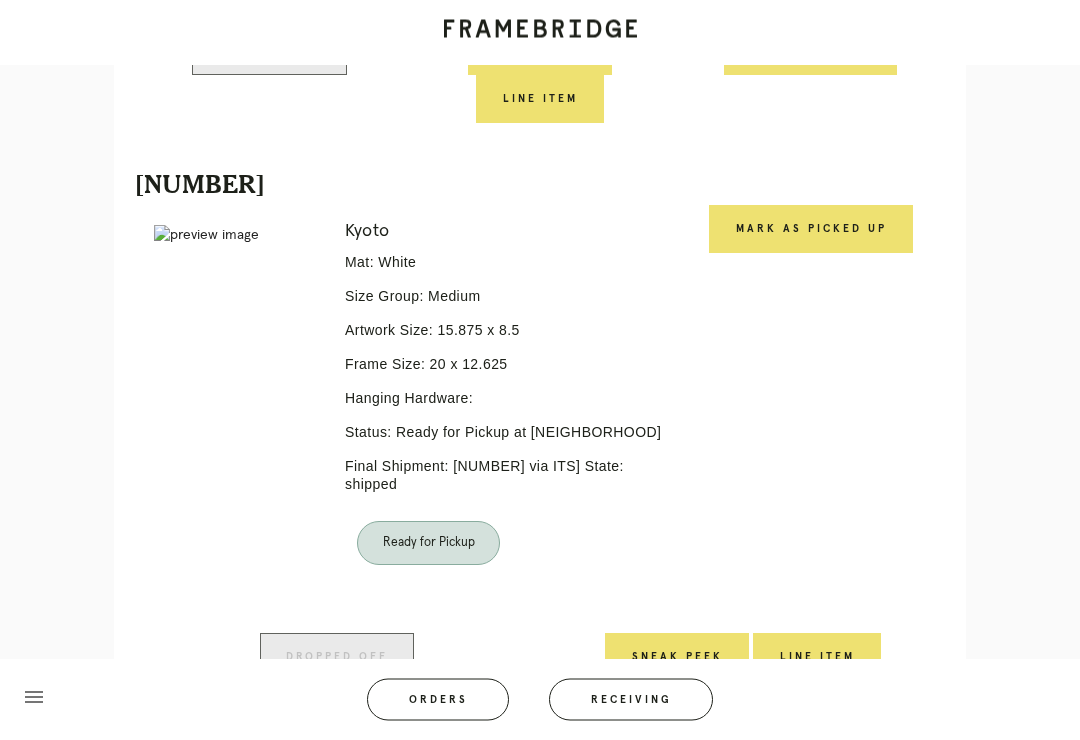 scroll, scrollTop: 917, scrollLeft: 0, axis: vertical 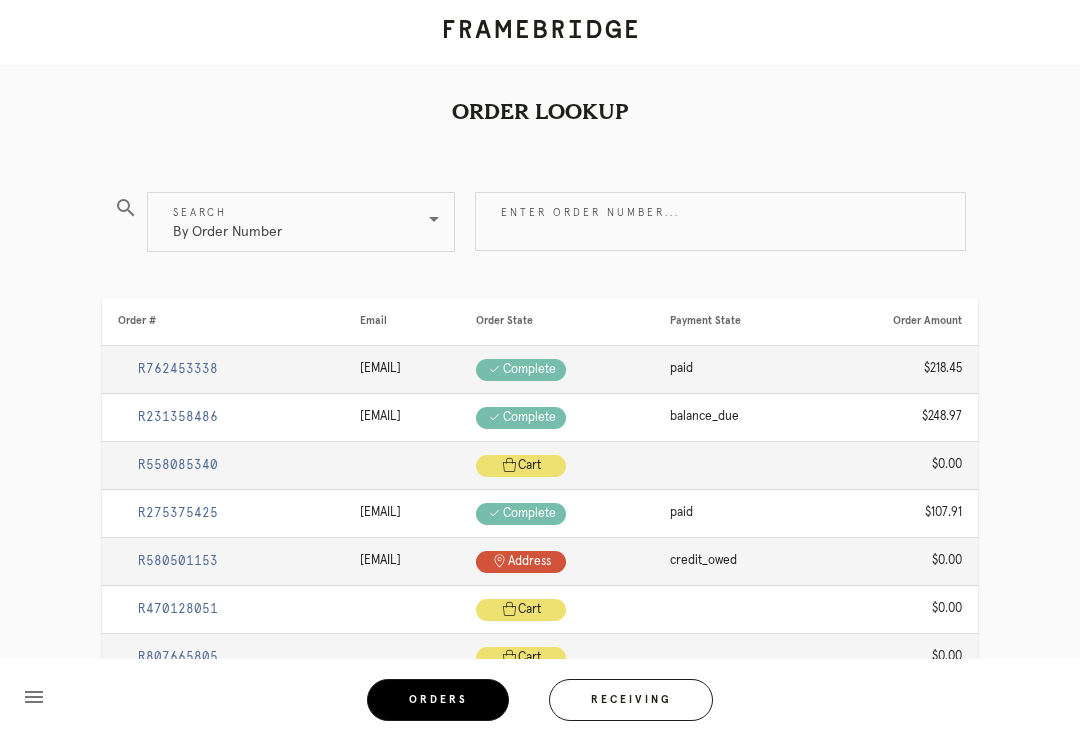 click on "Receiving" at bounding box center [631, 700] 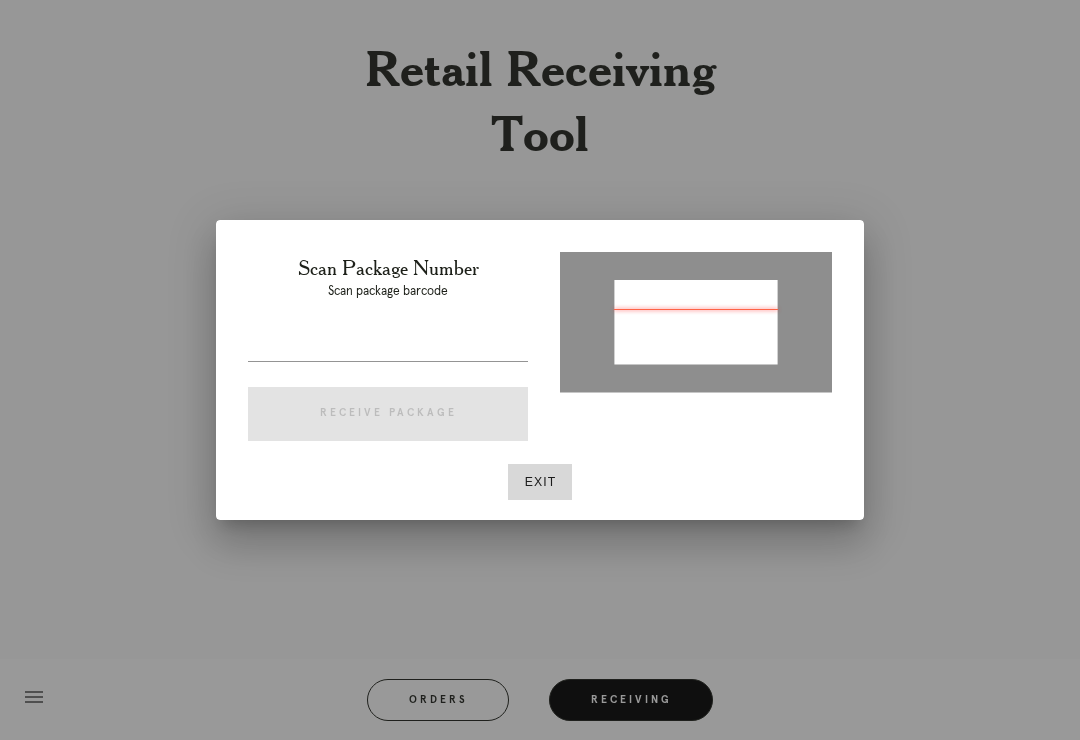 type on "[PACKAGE_ID]" 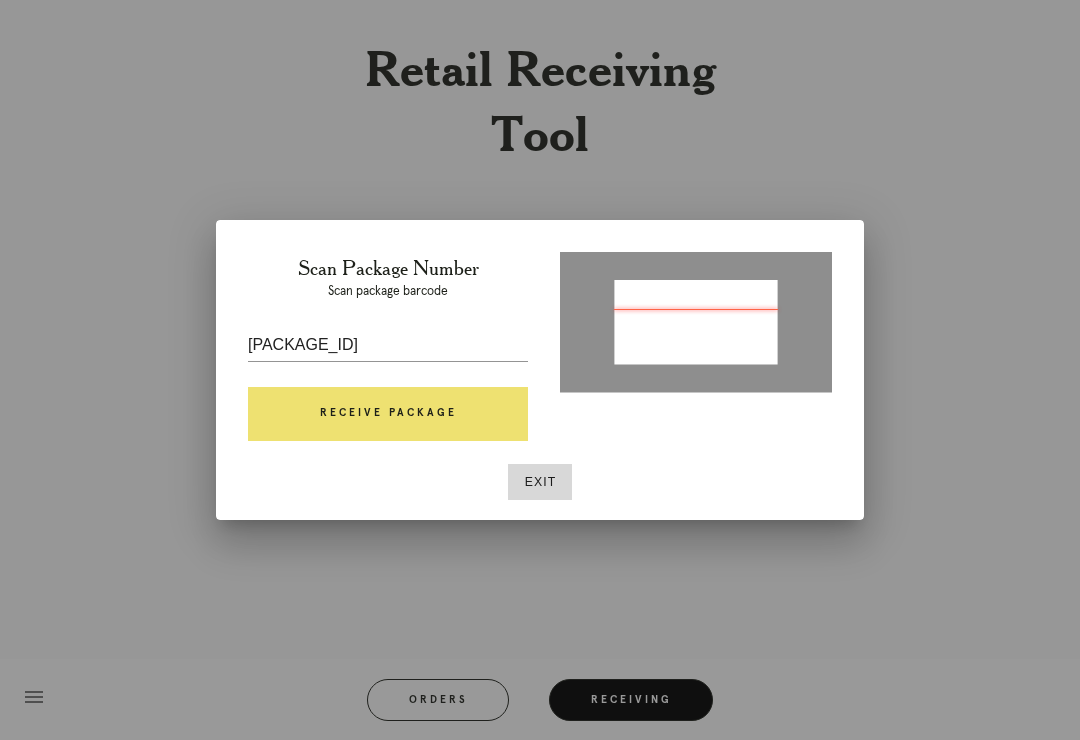 click on "Receive Package" at bounding box center [388, 414] 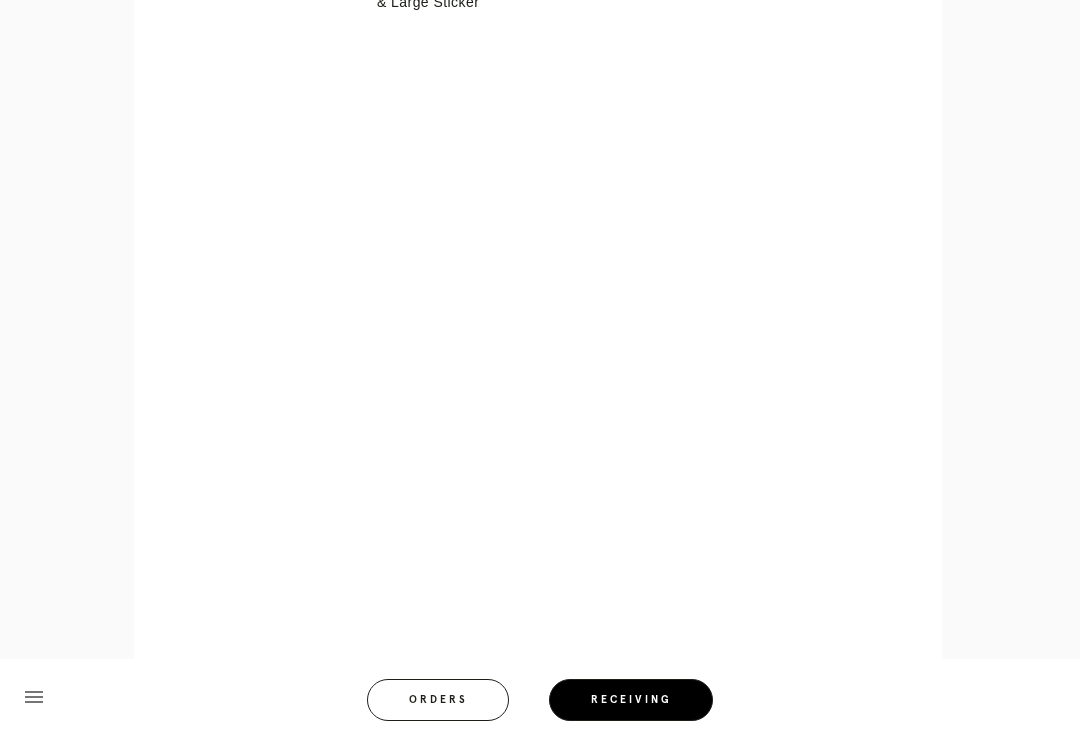scroll, scrollTop: 2370, scrollLeft: 0, axis: vertical 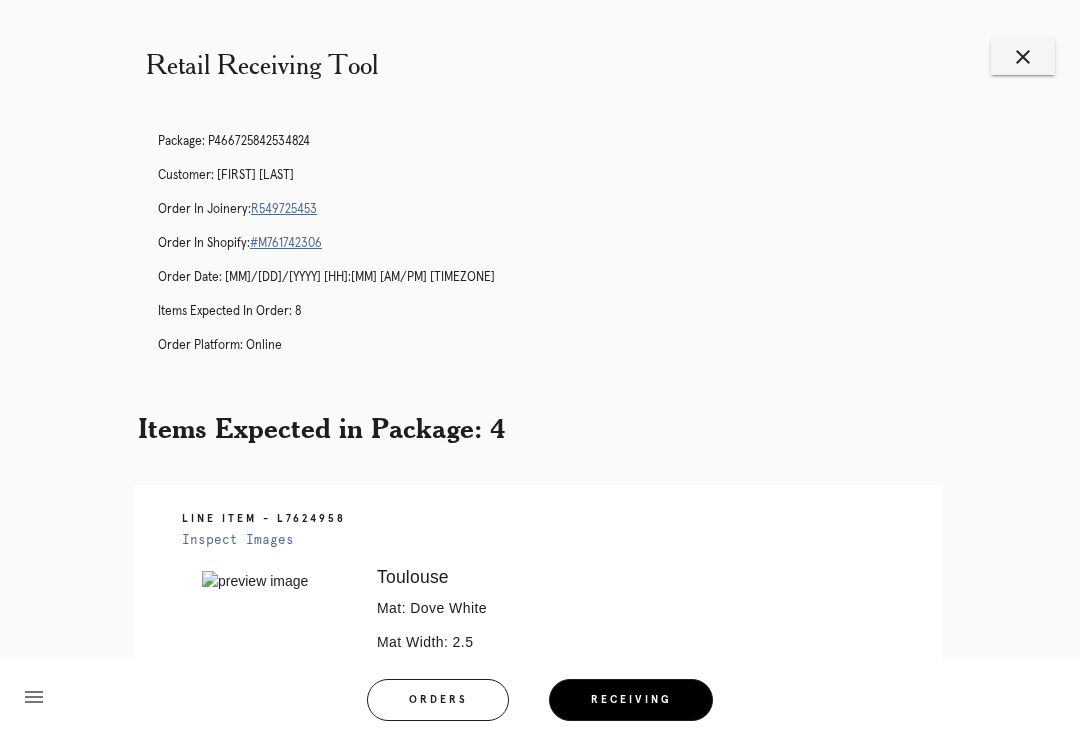 click on "close" at bounding box center (1023, 57) 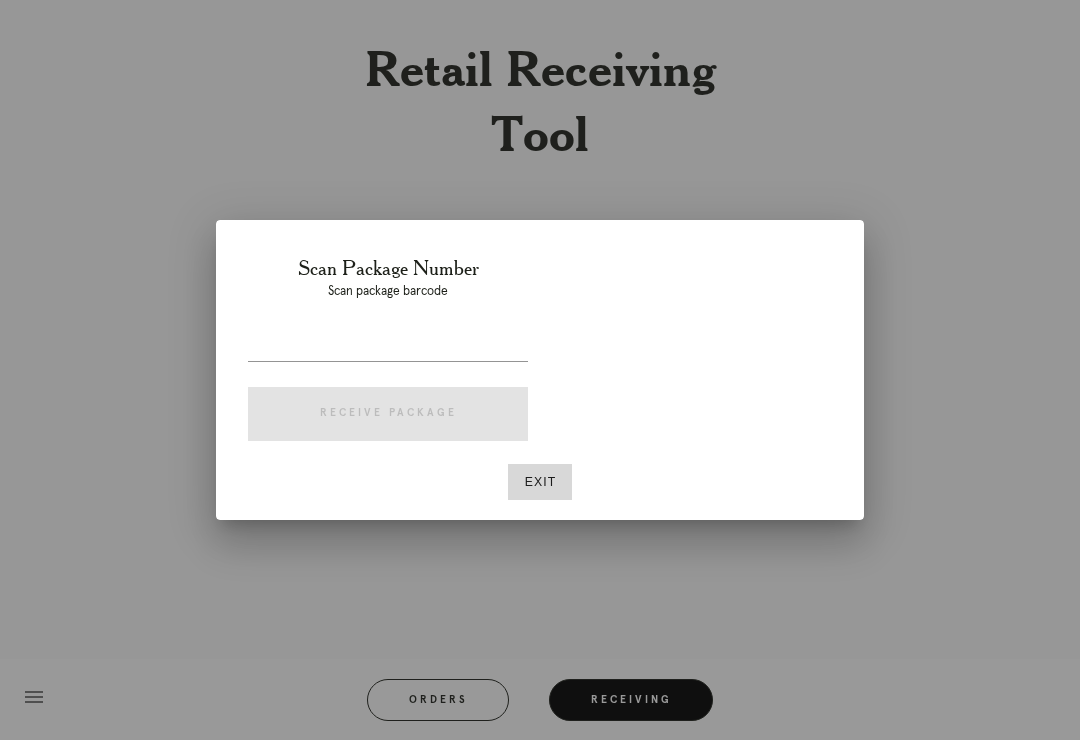 scroll, scrollTop: 0, scrollLeft: 0, axis: both 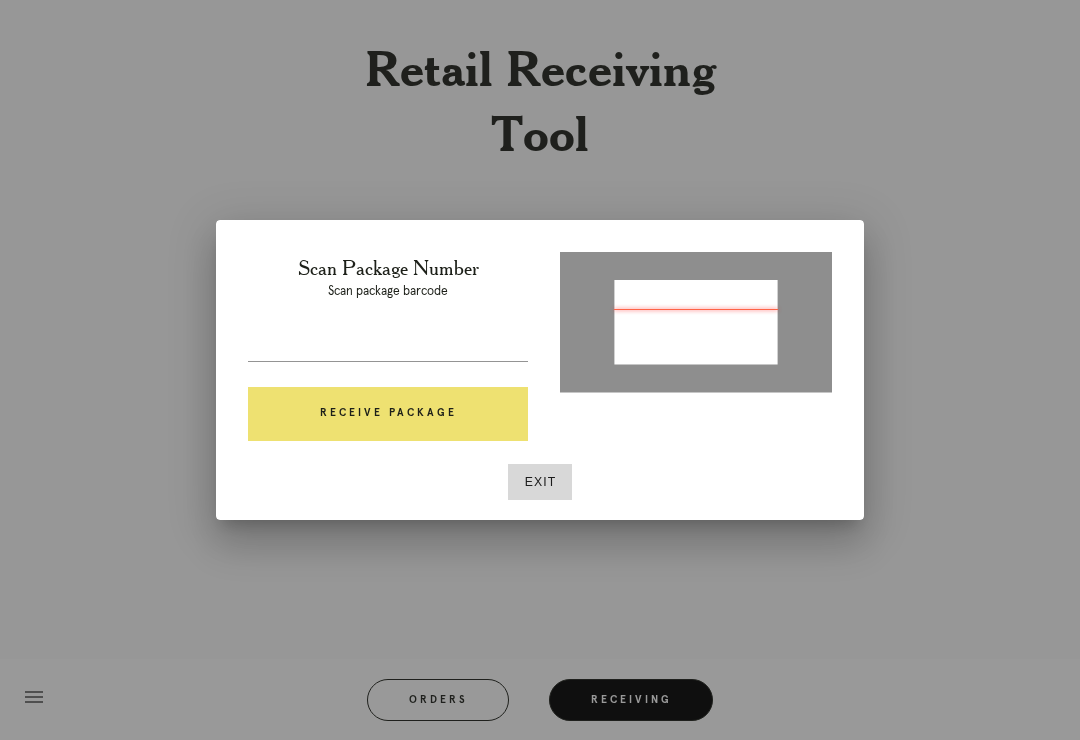 type on "P124273150984116" 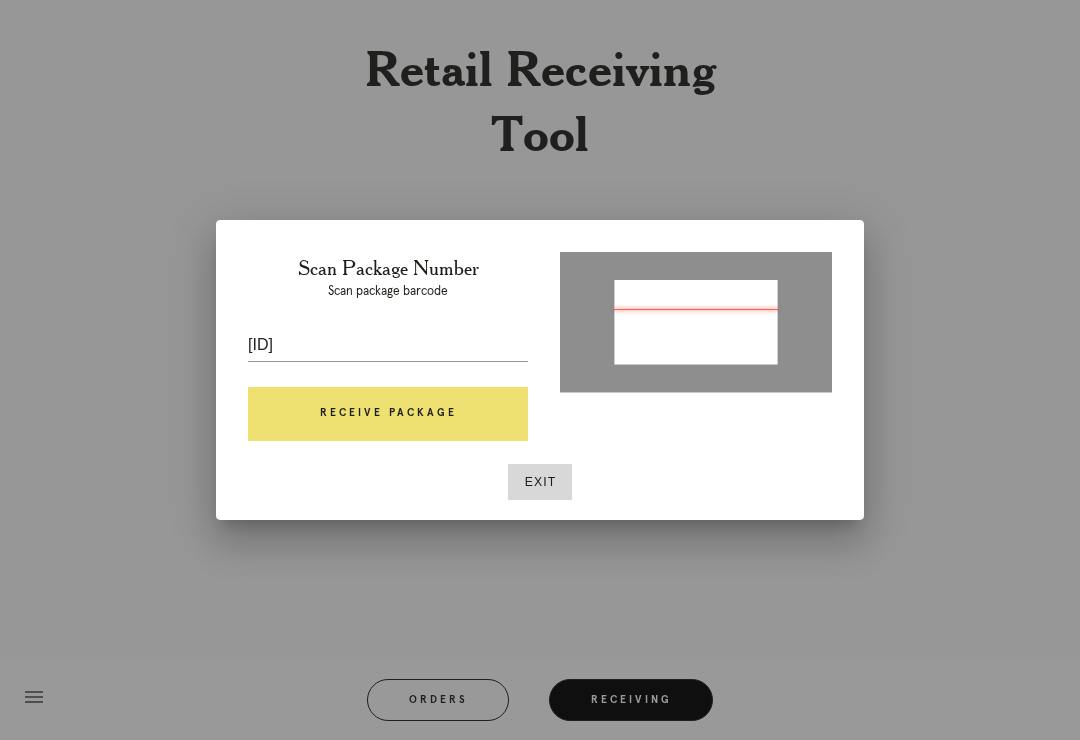 click on "Receive Package" at bounding box center (388, 414) 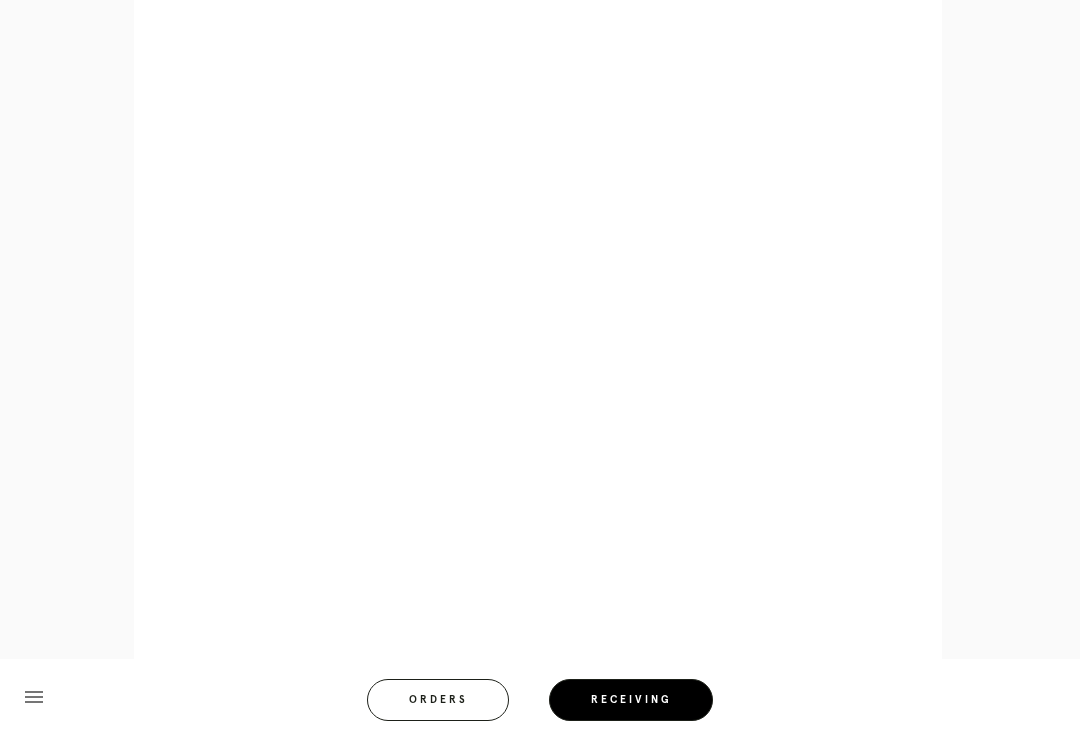 scroll, scrollTop: 858, scrollLeft: 0, axis: vertical 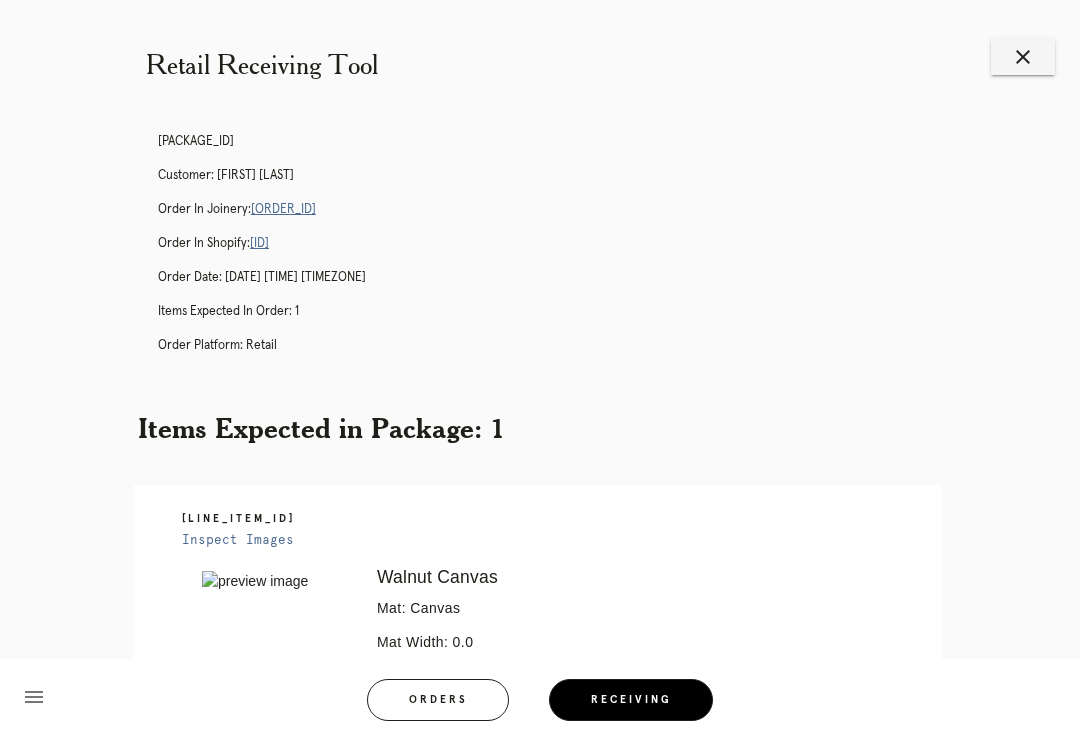 click on "close" at bounding box center [1023, 57] 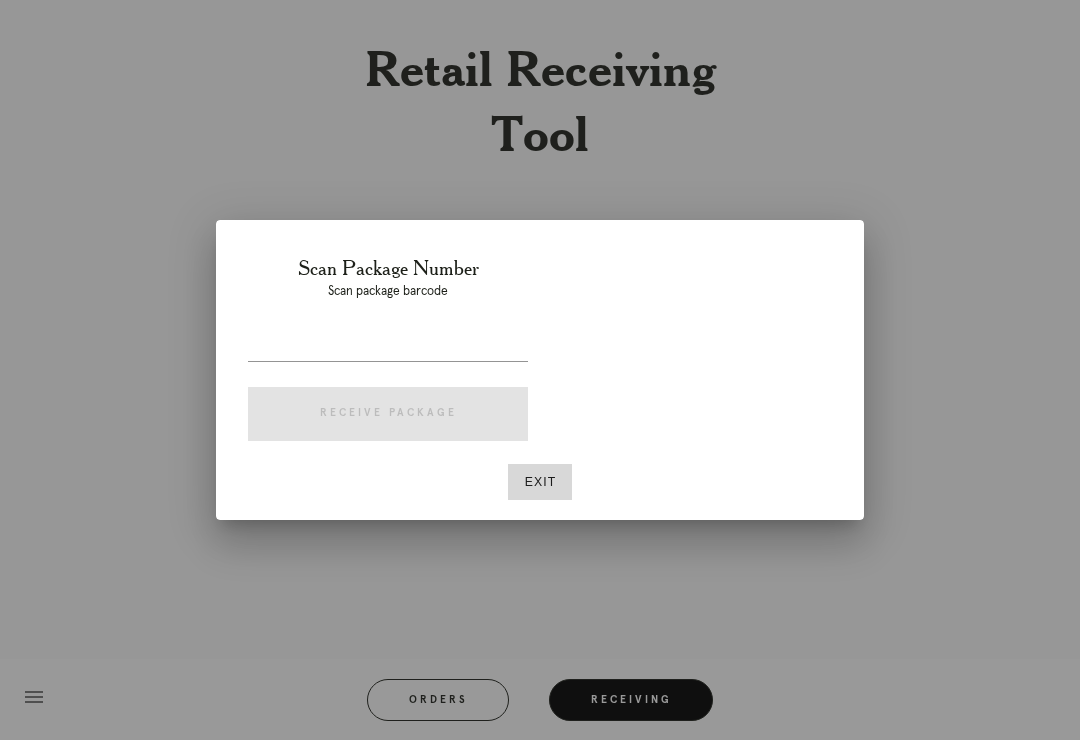 scroll, scrollTop: 0, scrollLeft: 0, axis: both 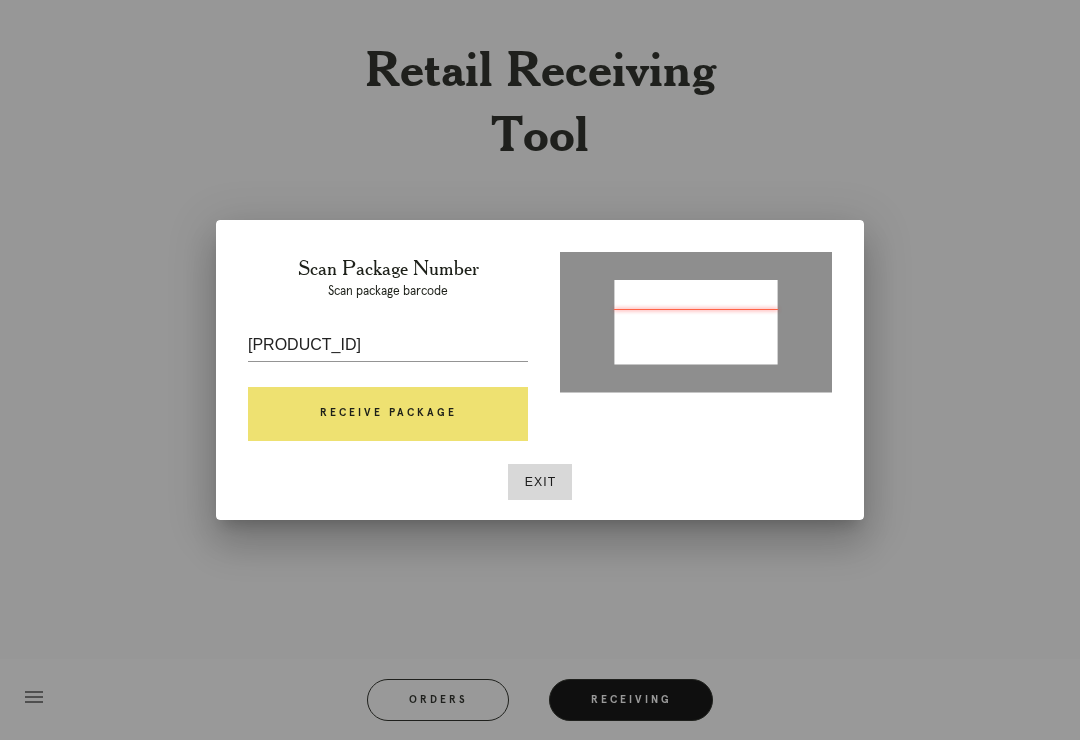type on "P961316429199825" 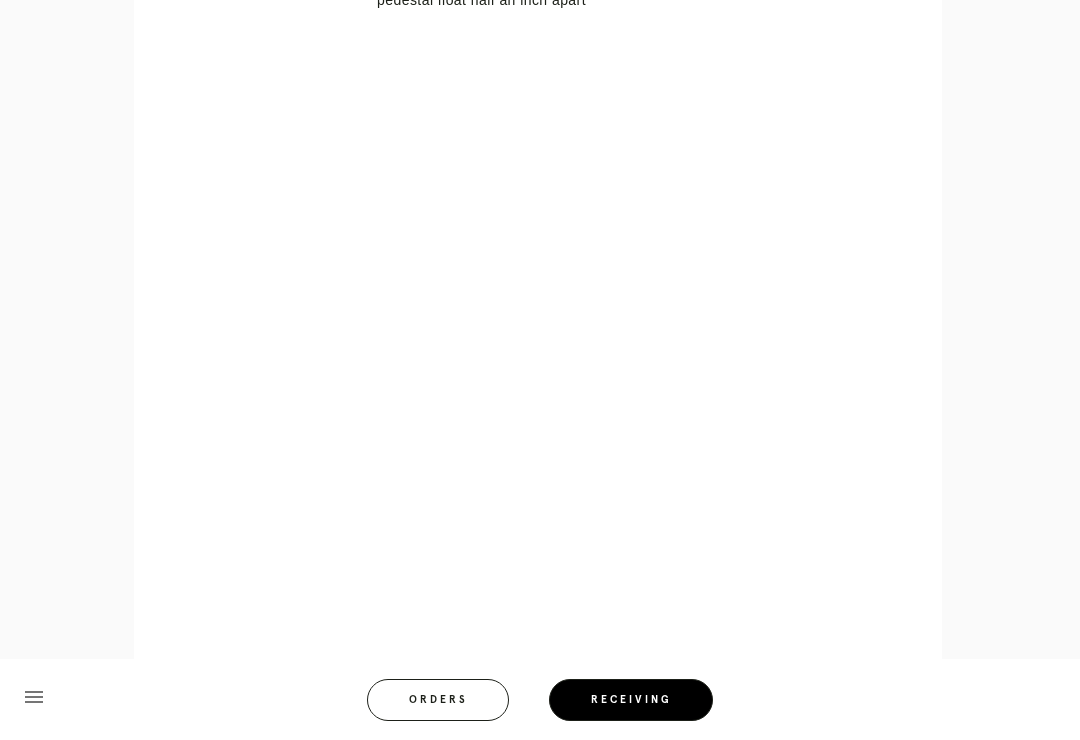 scroll, scrollTop: 850, scrollLeft: 0, axis: vertical 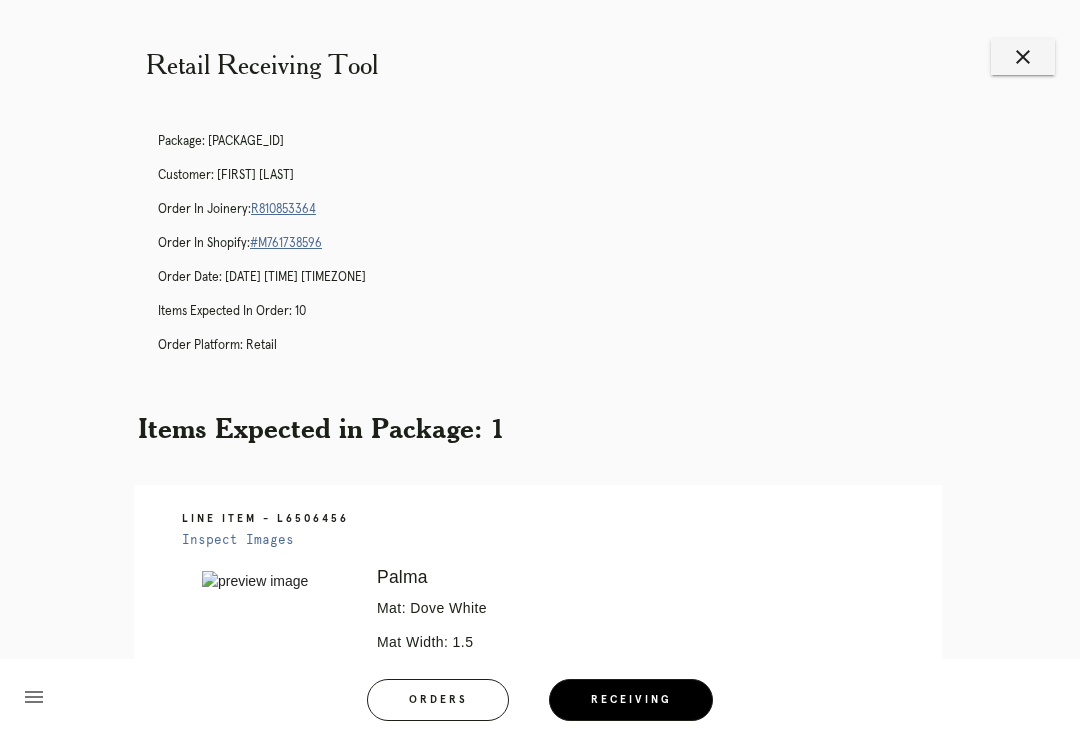 click on "close" at bounding box center (1023, 57) 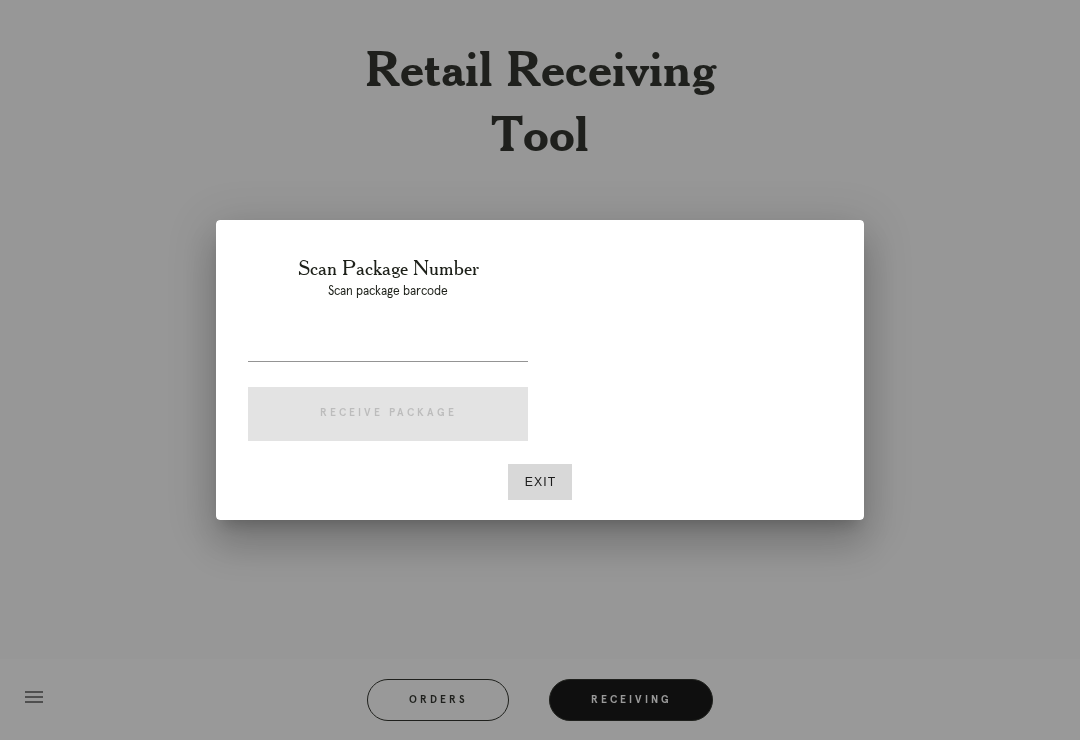 scroll, scrollTop: 0, scrollLeft: 0, axis: both 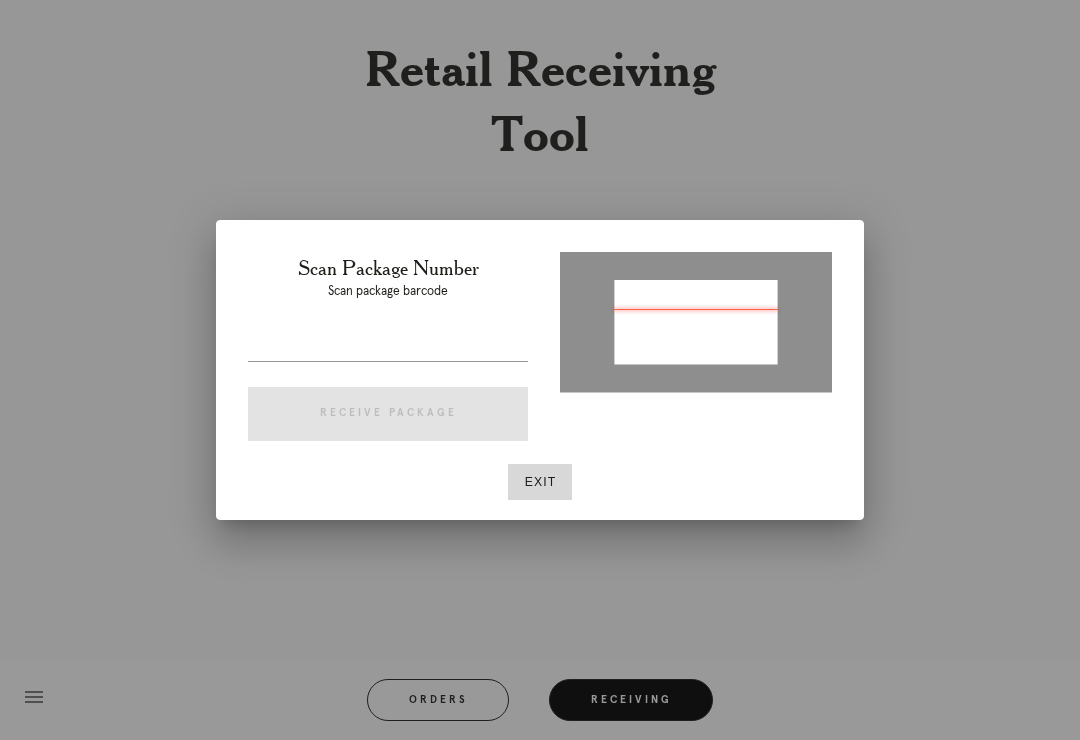 type on "[ORDER_ID]" 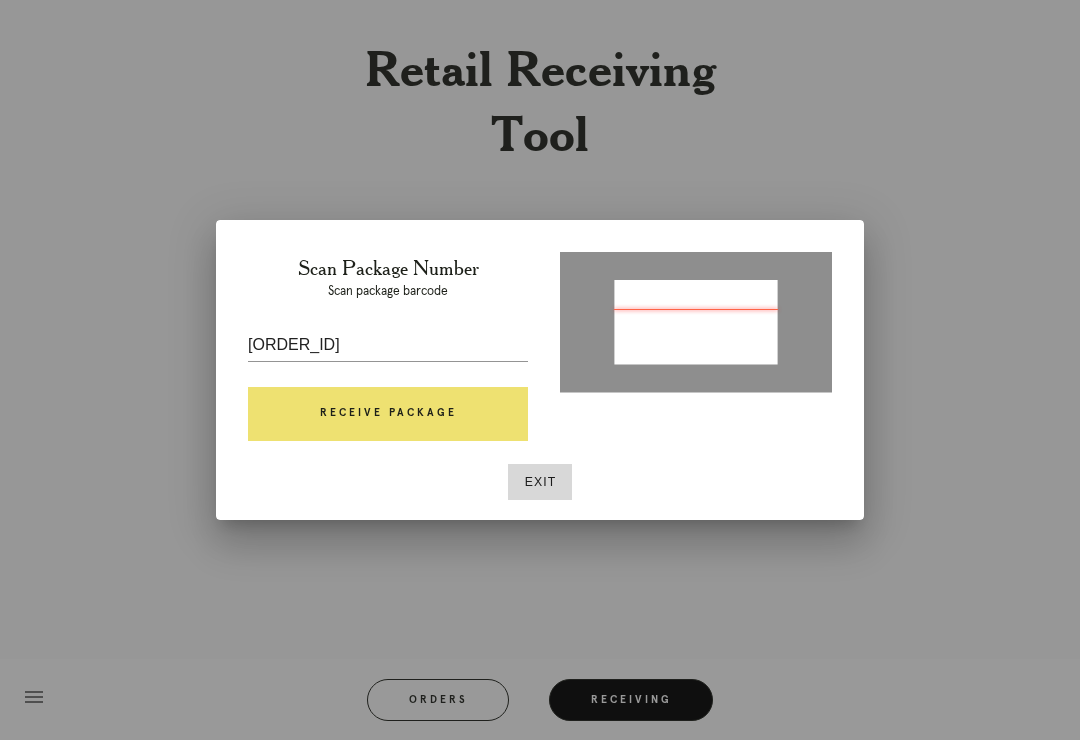 click on "Receive Package" at bounding box center (388, 414) 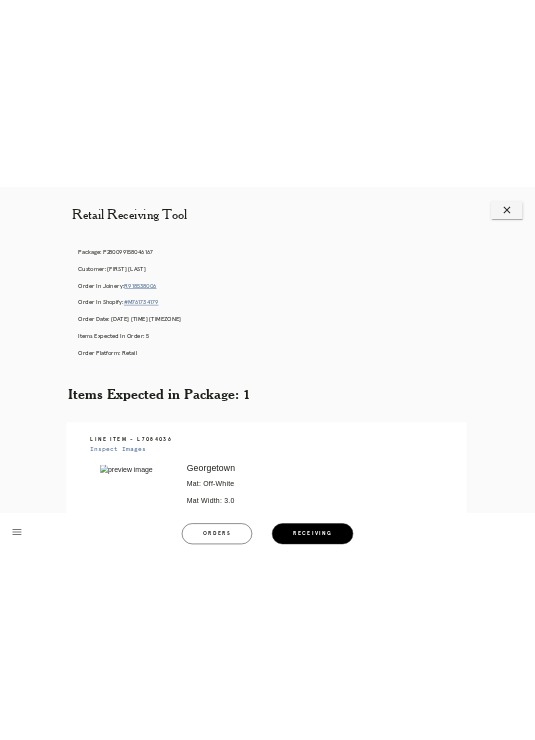 scroll, scrollTop: 0, scrollLeft: 0, axis: both 